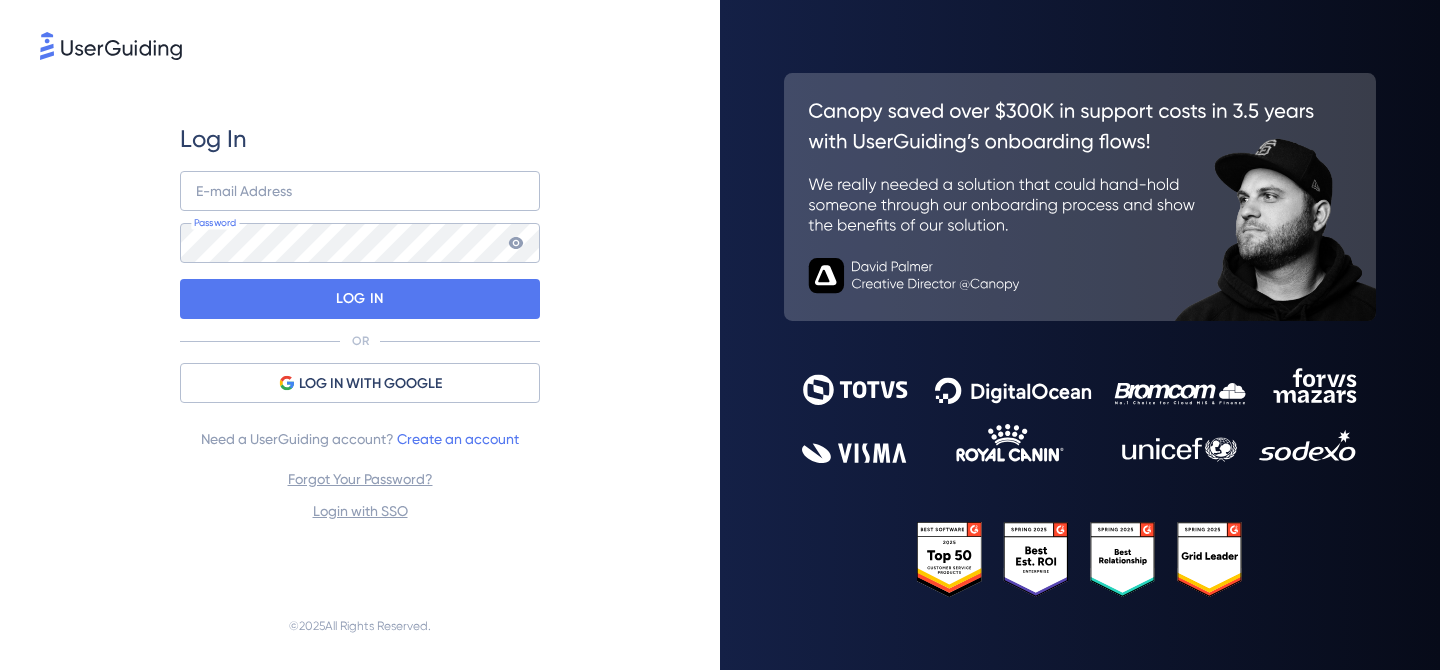 scroll, scrollTop: 0, scrollLeft: 0, axis: both 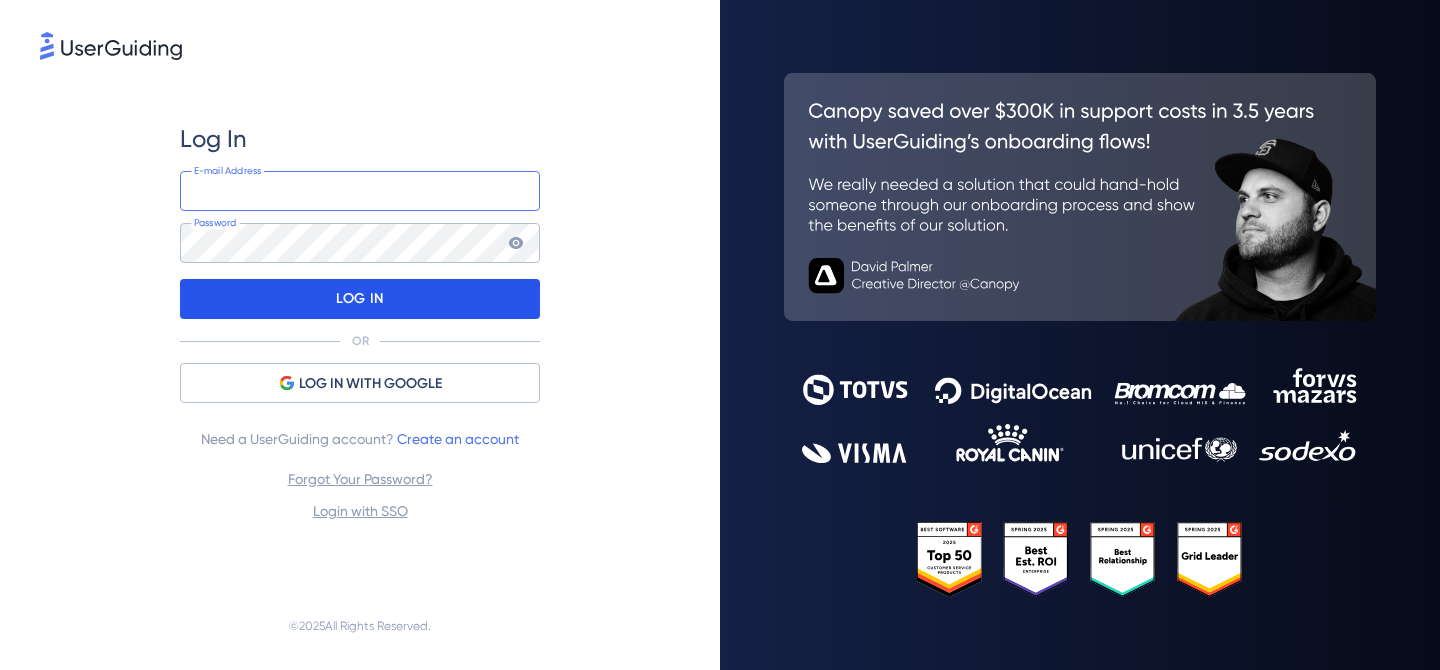 type on "[EMAIL]@[DOMAIN].com" 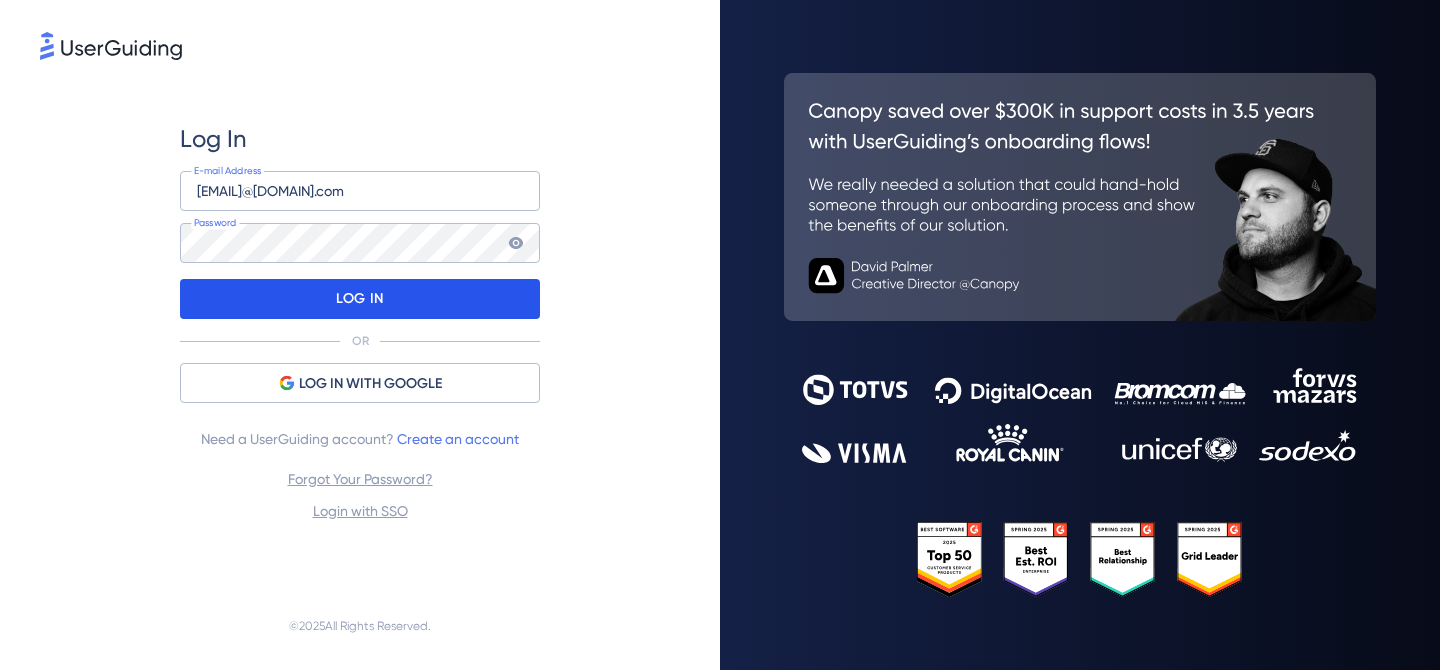 click on "LOG IN" at bounding box center (360, 299) 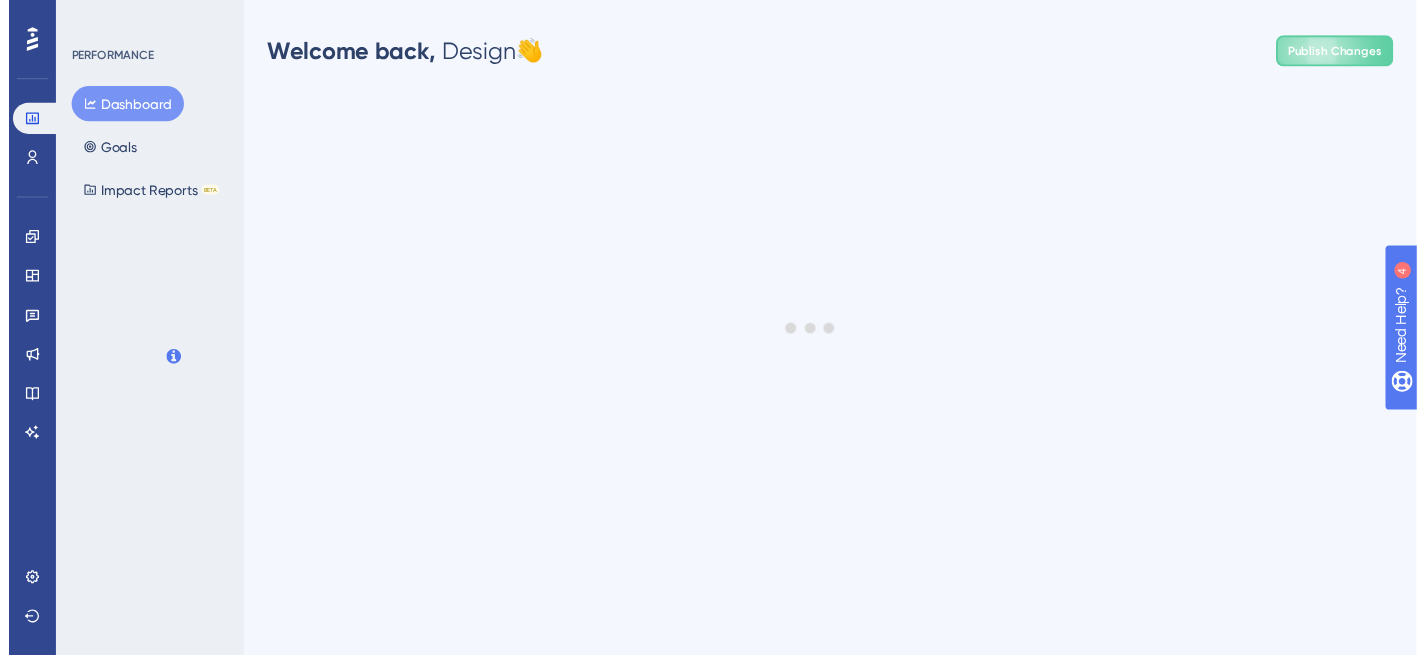 scroll, scrollTop: 0, scrollLeft: 0, axis: both 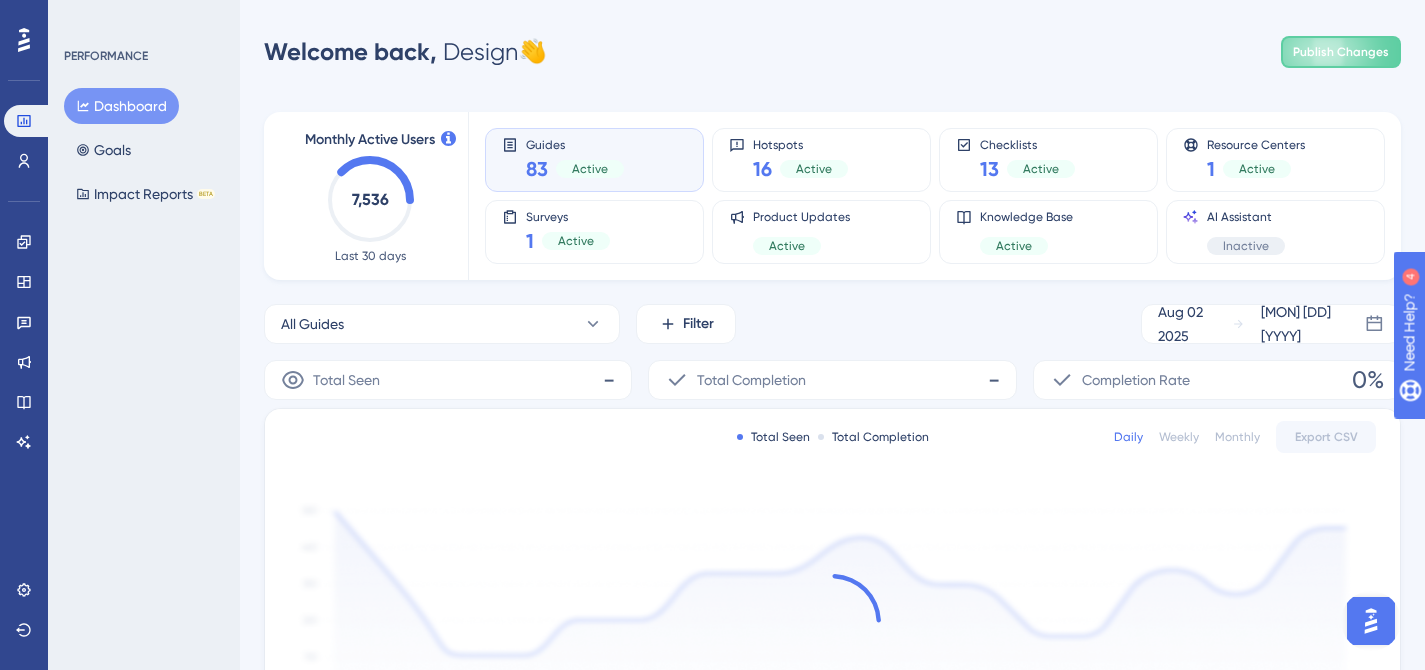 click on "PERFORMANCE Dashboard Goals Impact Reports BETA" at bounding box center [144, 335] 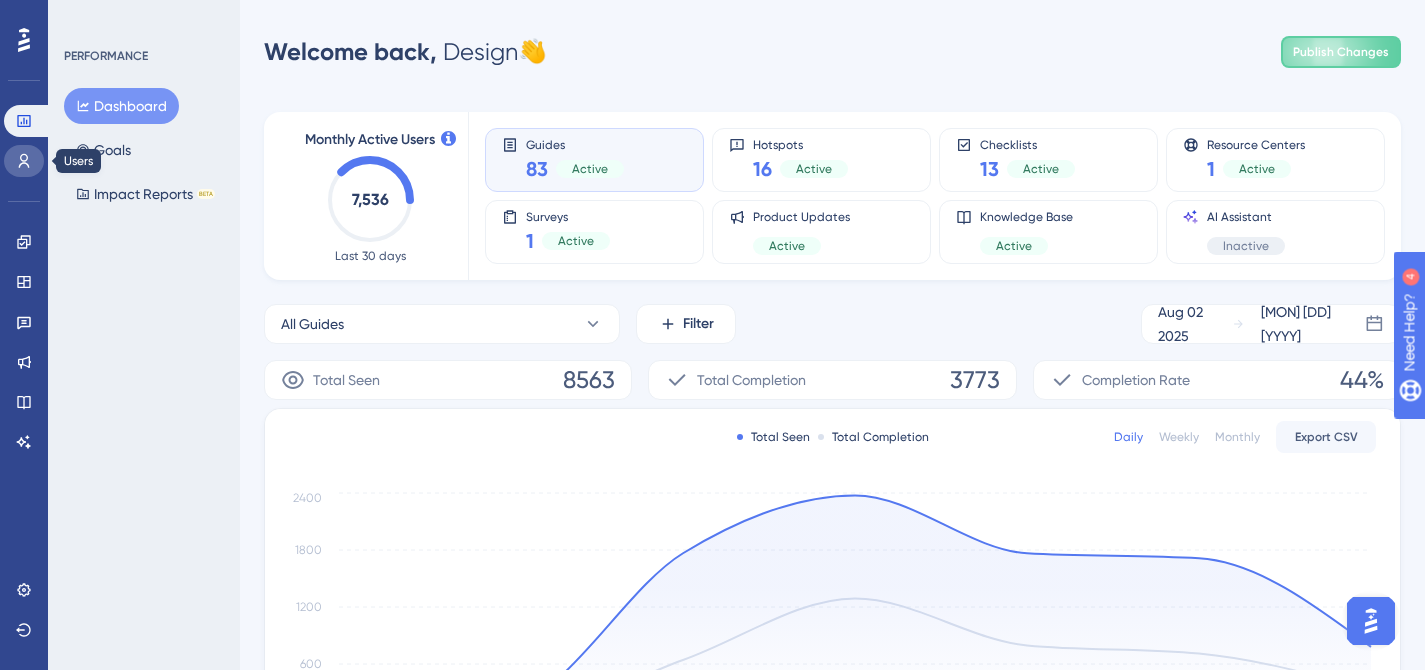 click 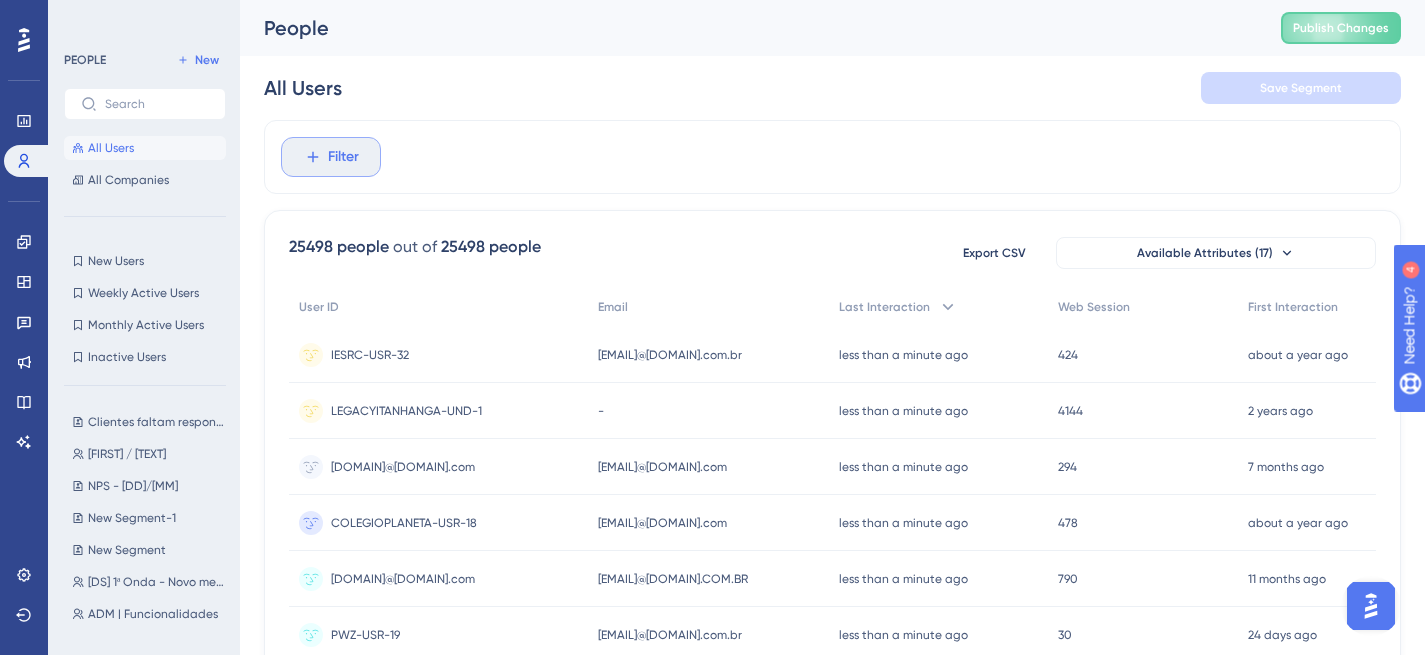 click on "Filter" at bounding box center (331, 157) 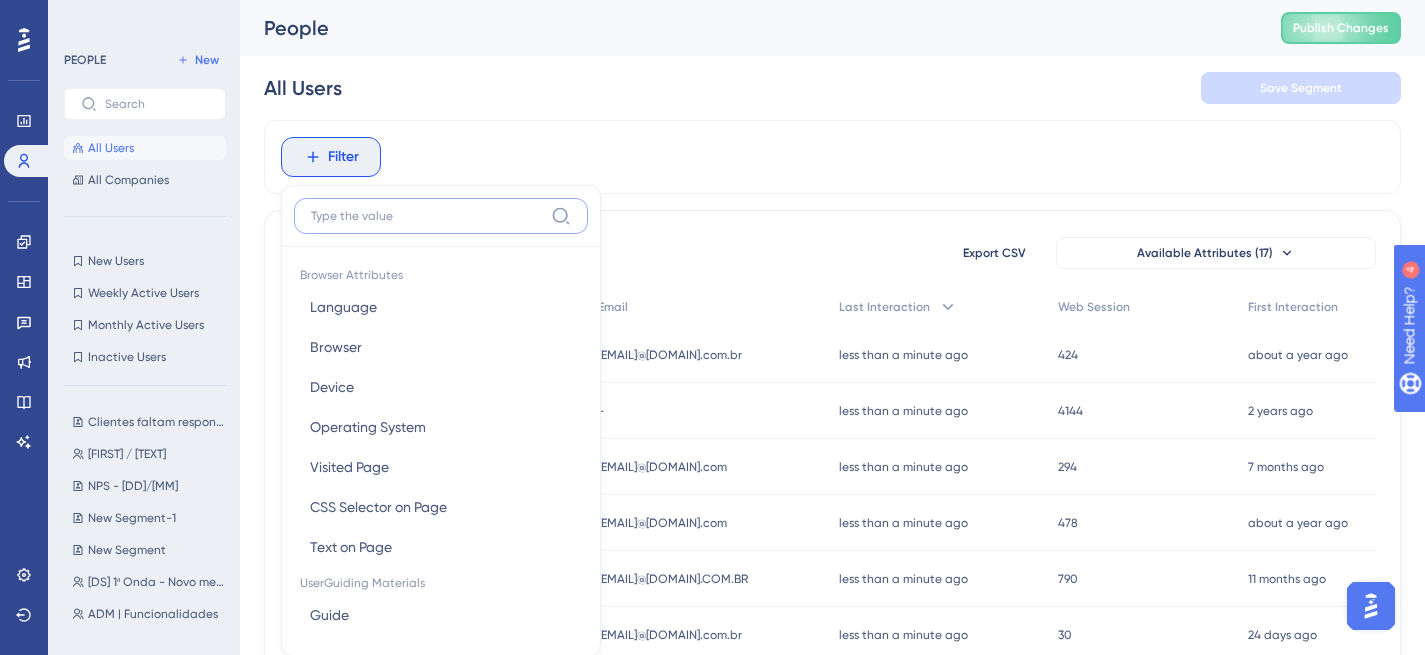 scroll, scrollTop: 46, scrollLeft: 0, axis: vertical 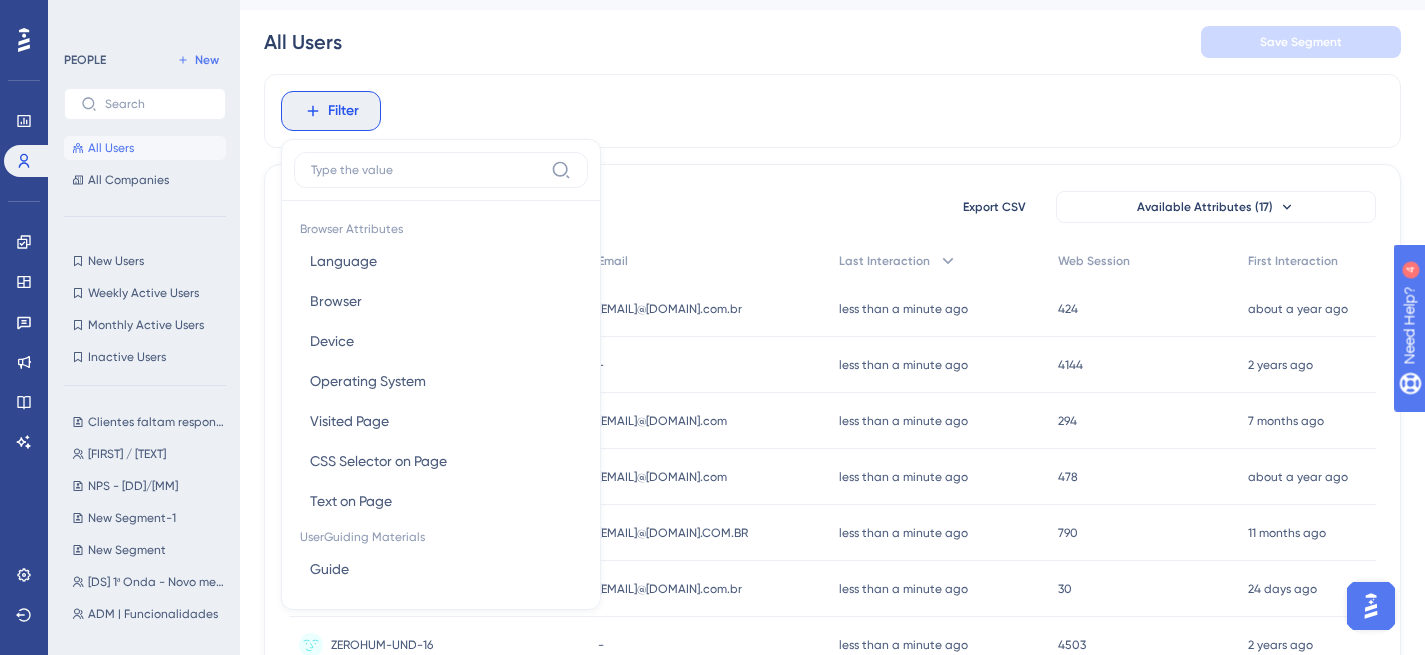 click on "Filter Browser Attributes Language Language Browser Browser Device Device Operating System Operating System Visited Page Visited Page CSS Selector on Page CSS Selector on Page Text on Page Text on Page UserGuiding Materials Guide Guide Checklist Checklist Survey Interaction Survey Interaction Survey Answer Survey Answer Hotspot Interaction Hotspot Interaction Custom Button Interaction Custom Button Interaction Goal Goal AI Assistant AI Assistant Resource Center Interaction Resource Center Interaction Resource Center Tab Resource Center Tab Product Updates Product Updates Product Updates Post Product Updates Post Knowledge Base Knowledge Base Knowledge Base Article Knowledge Base Article User Attributes User ID User ID Web Session Web Session First Interaction First Interaction Last Interaction Last Interaction created_at created_at Email Email id_usuario id_usuario Name Name tipo_usuario tipo_usuario unidade_nome unidade_nome unidade_numero unidade_numero unidade_sigla unidade_sigla usuario_id usuario_id" at bounding box center [832, 111] 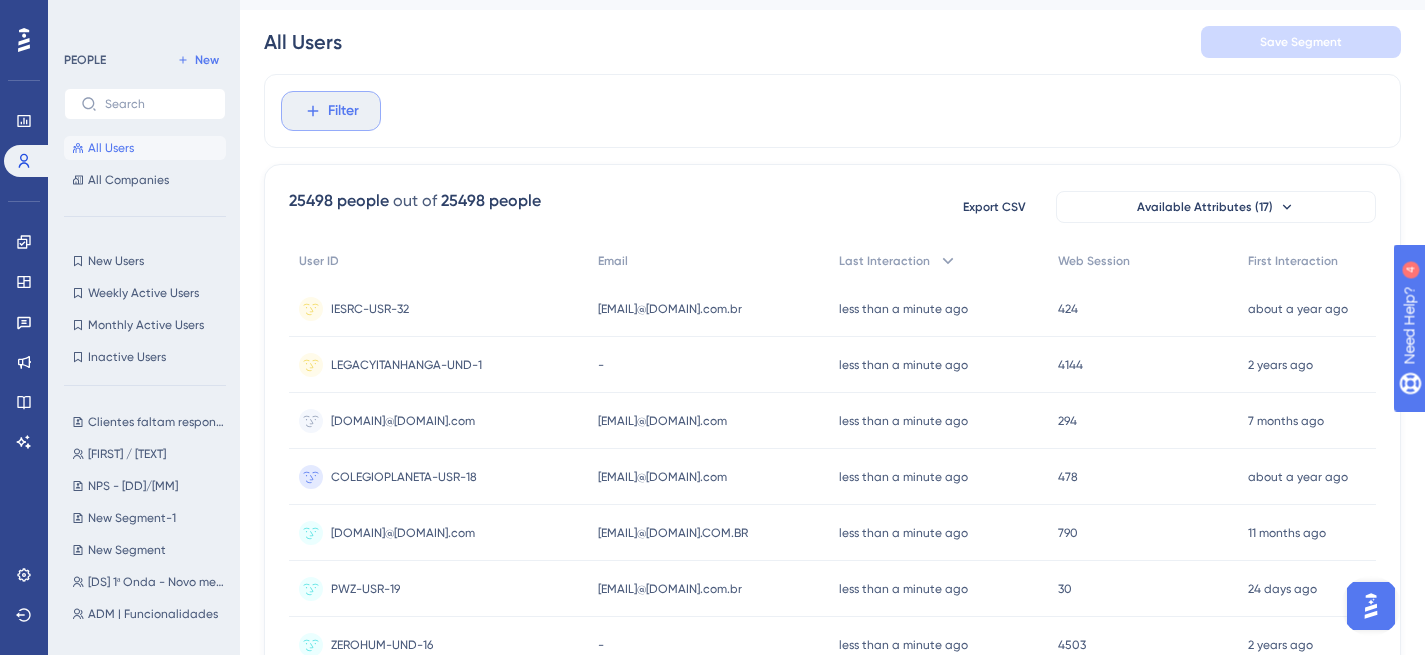 click on "Filter" at bounding box center [343, 111] 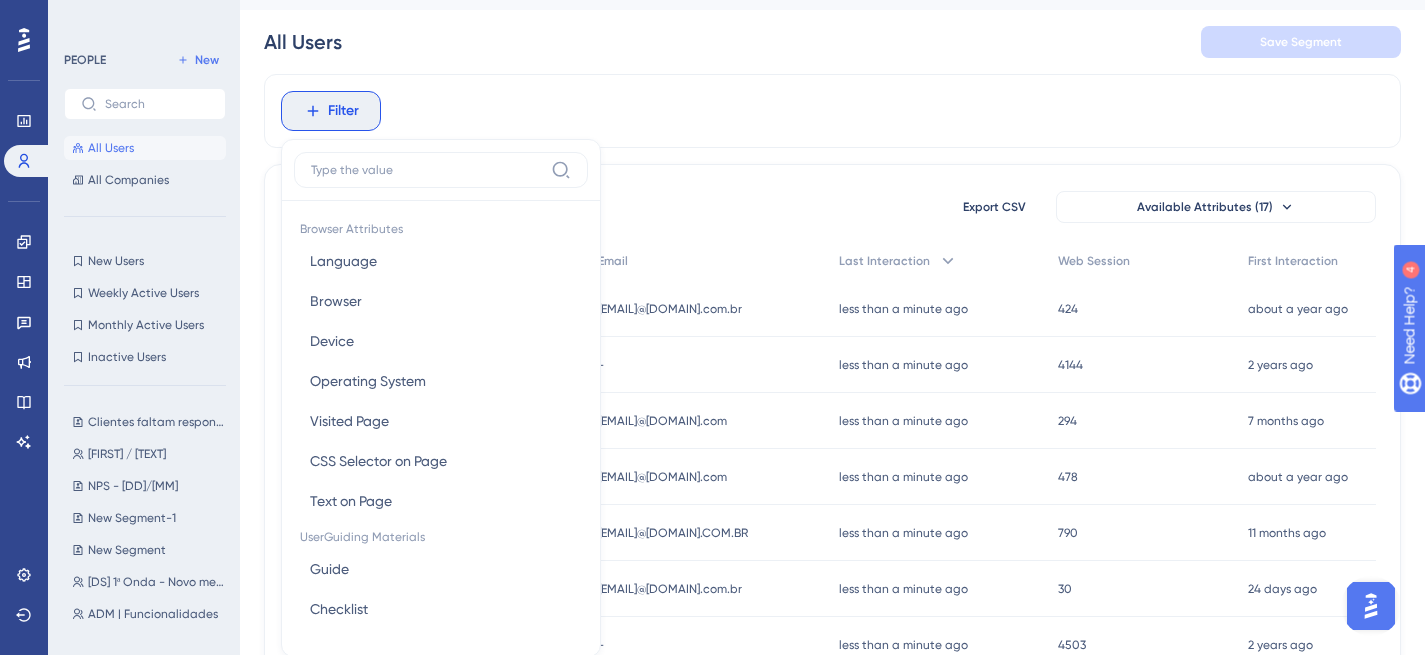 scroll, scrollTop: 65, scrollLeft: 0, axis: vertical 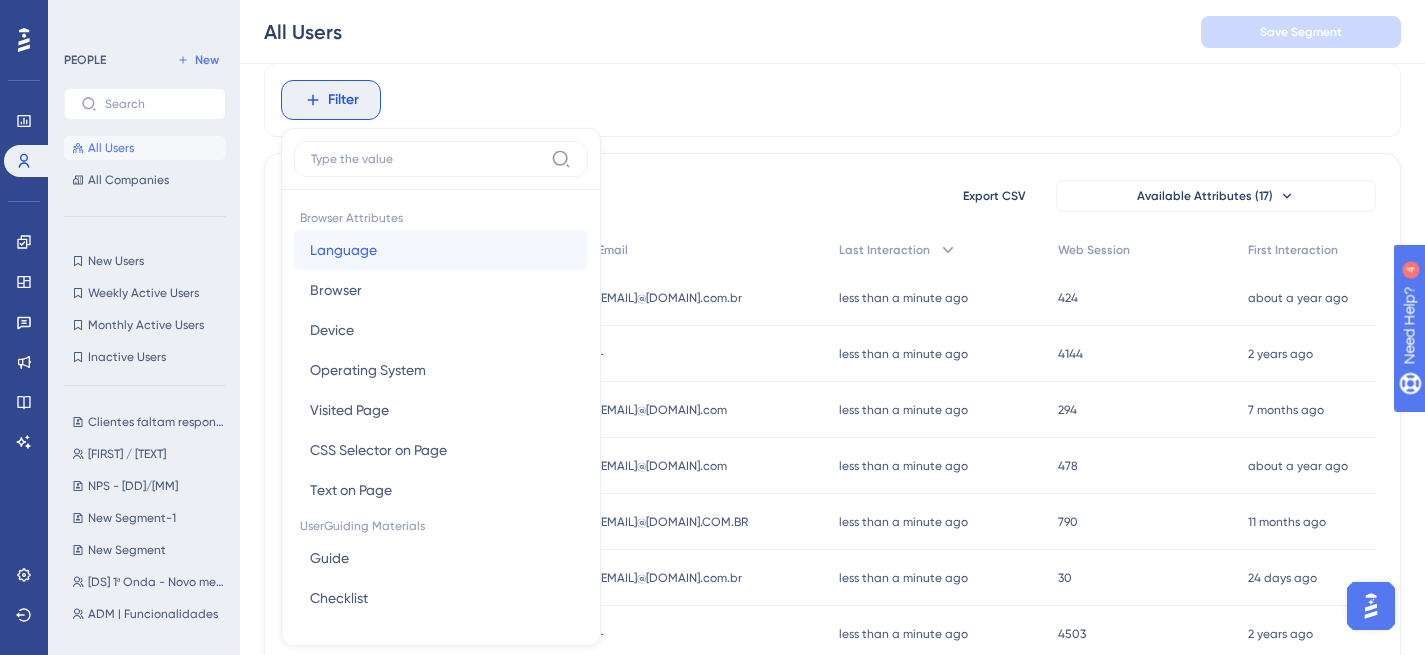 click on "Language" at bounding box center [343, 250] 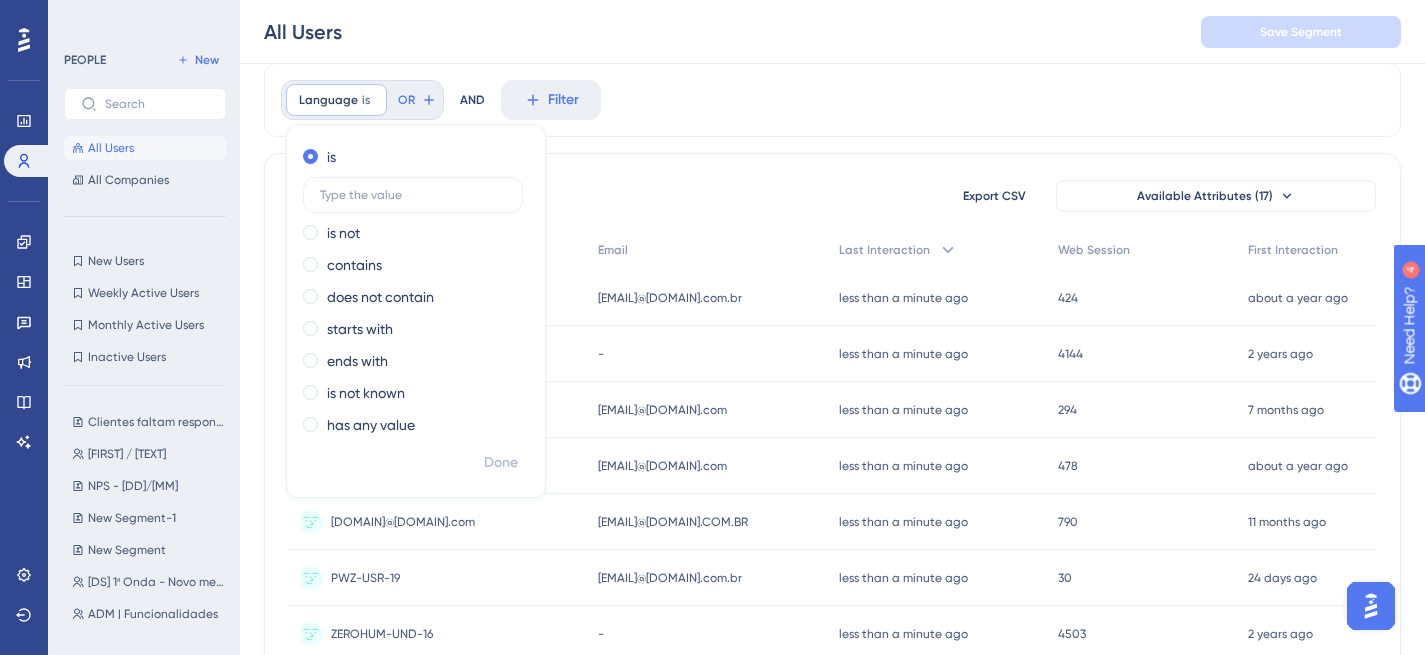 click on "Language is Remove is is not contains does not contain starts with ends with is not known has any value Done OR AND Filter" at bounding box center [832, 100] 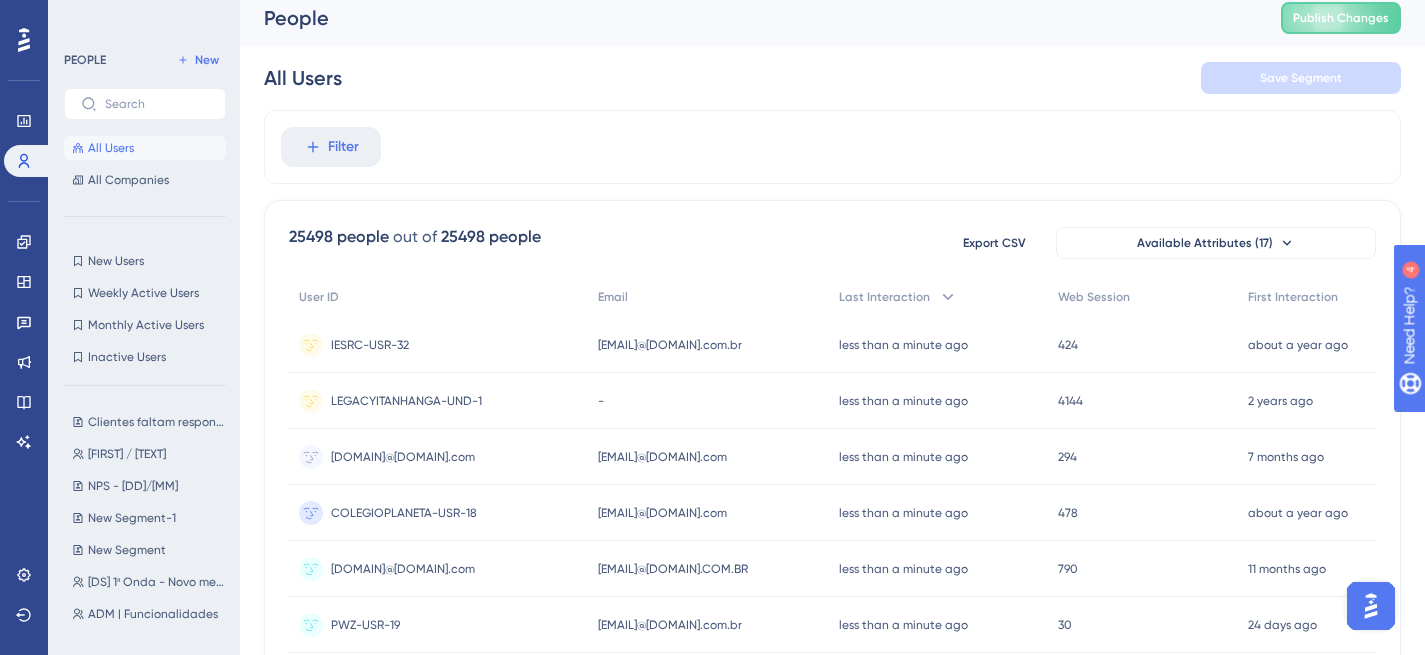 scroll, scrollTop: 6, scrollLeft: 0, axis: vertical 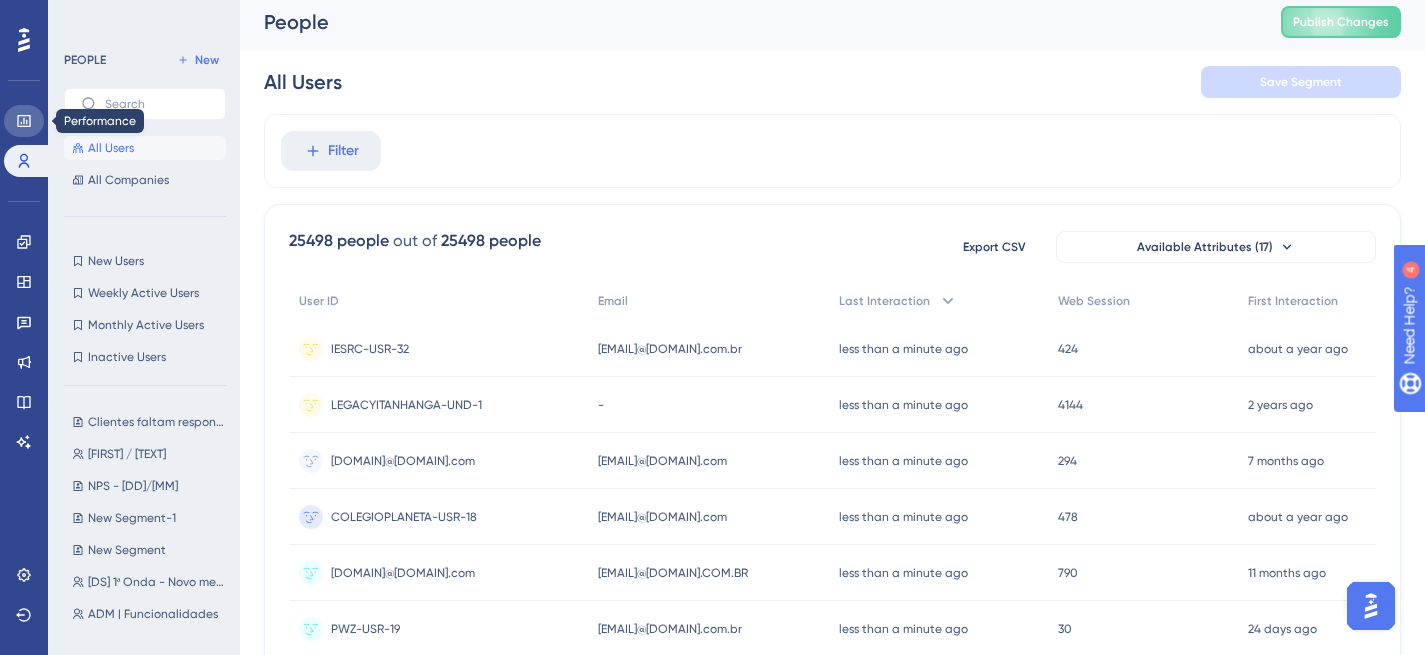 click at bounding box center (24, 121) 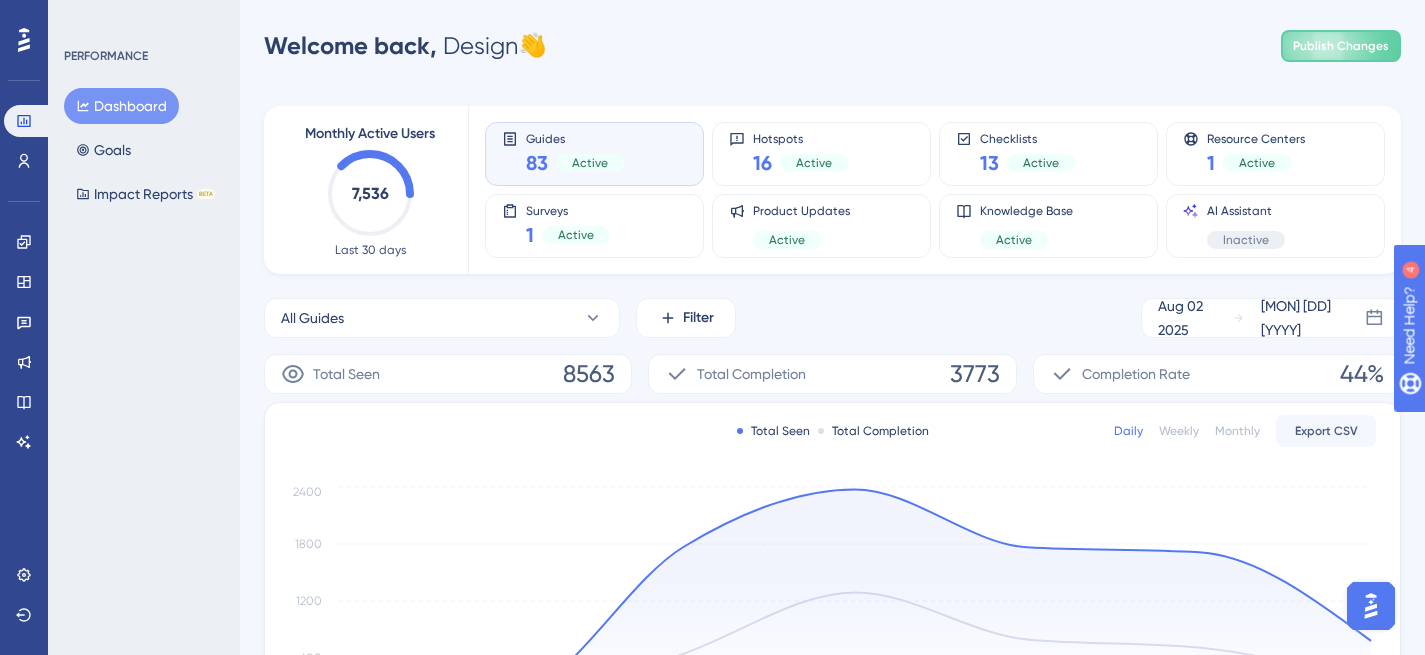 scroll, scrollTop: 0, scrollLeft: 0, axis: both 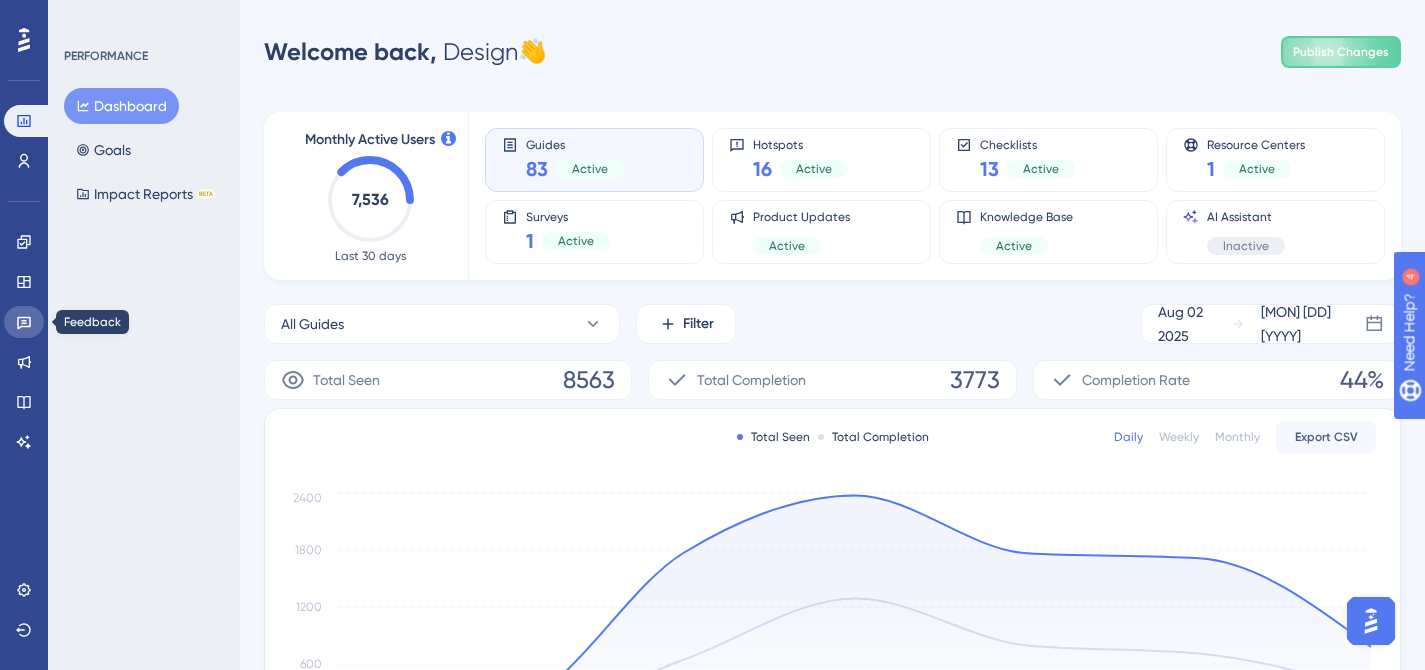 click 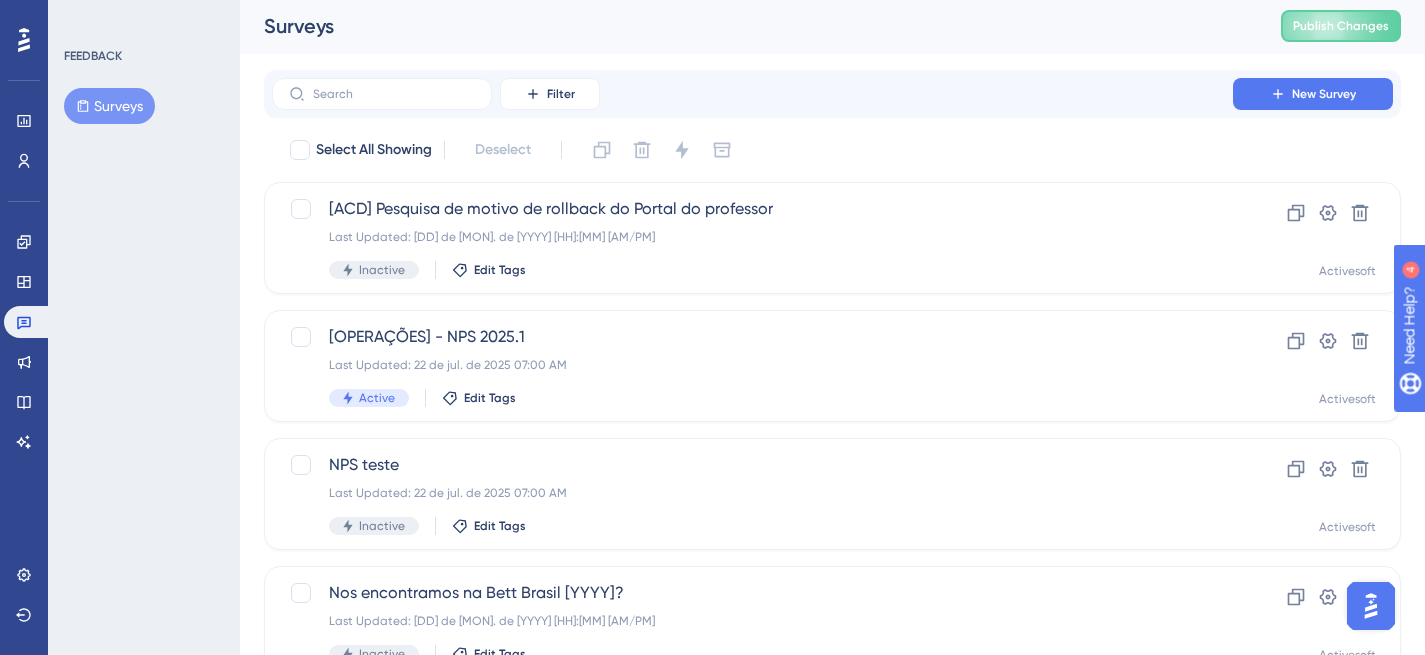 scroll, scrollTop: 0, scrollLeft: 0, axis: both 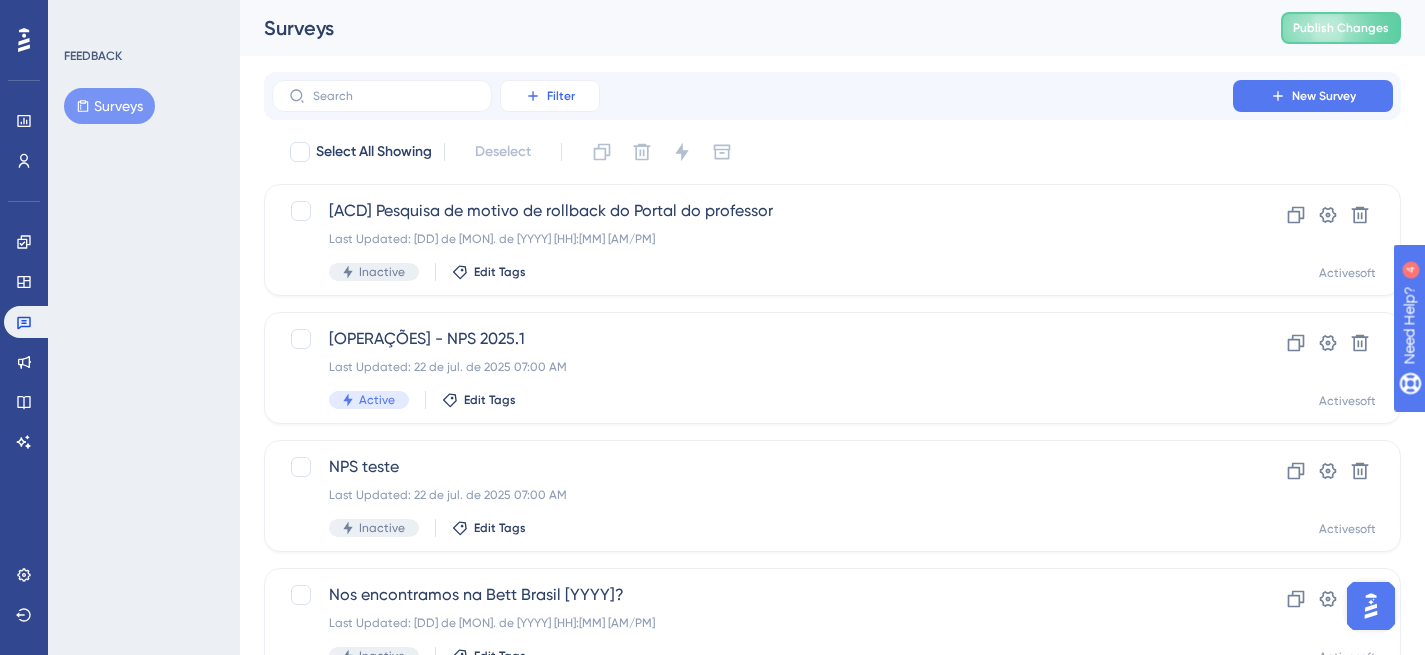 click on "Filter" at bounding box center [561, 96] 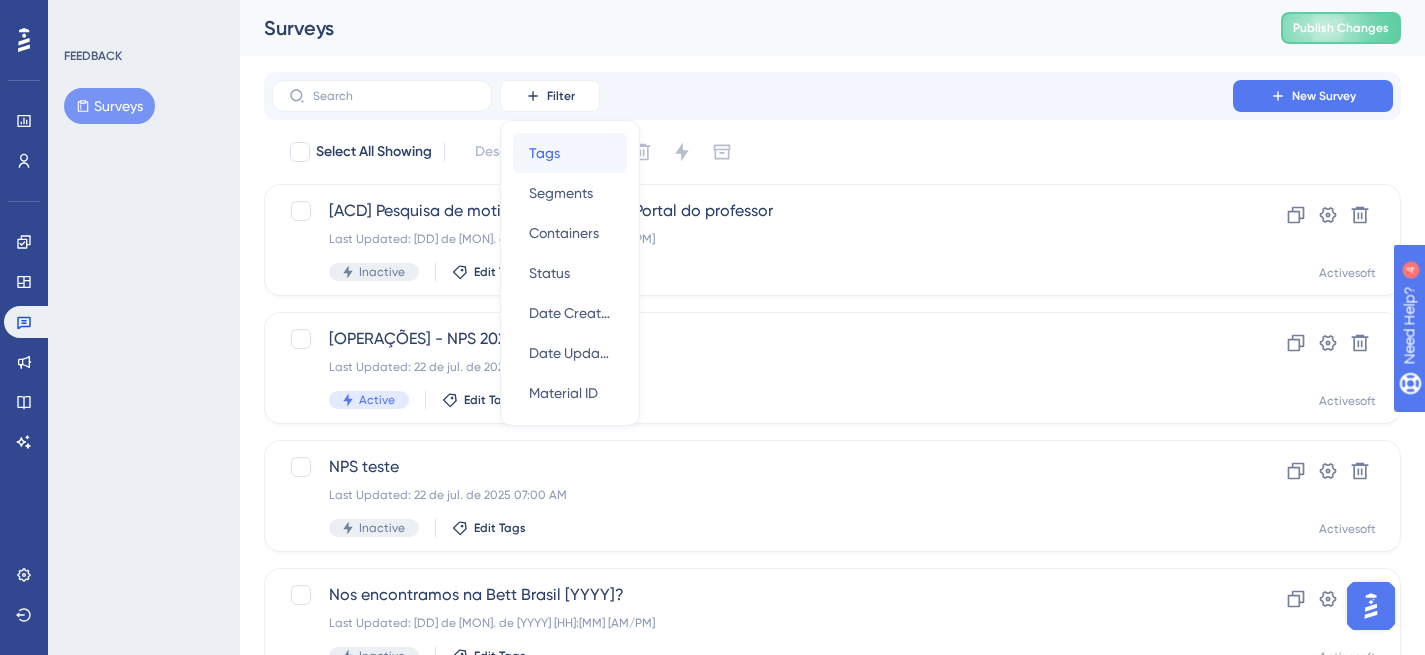 click on "Tags Tags" at bounding box center (570, 153) 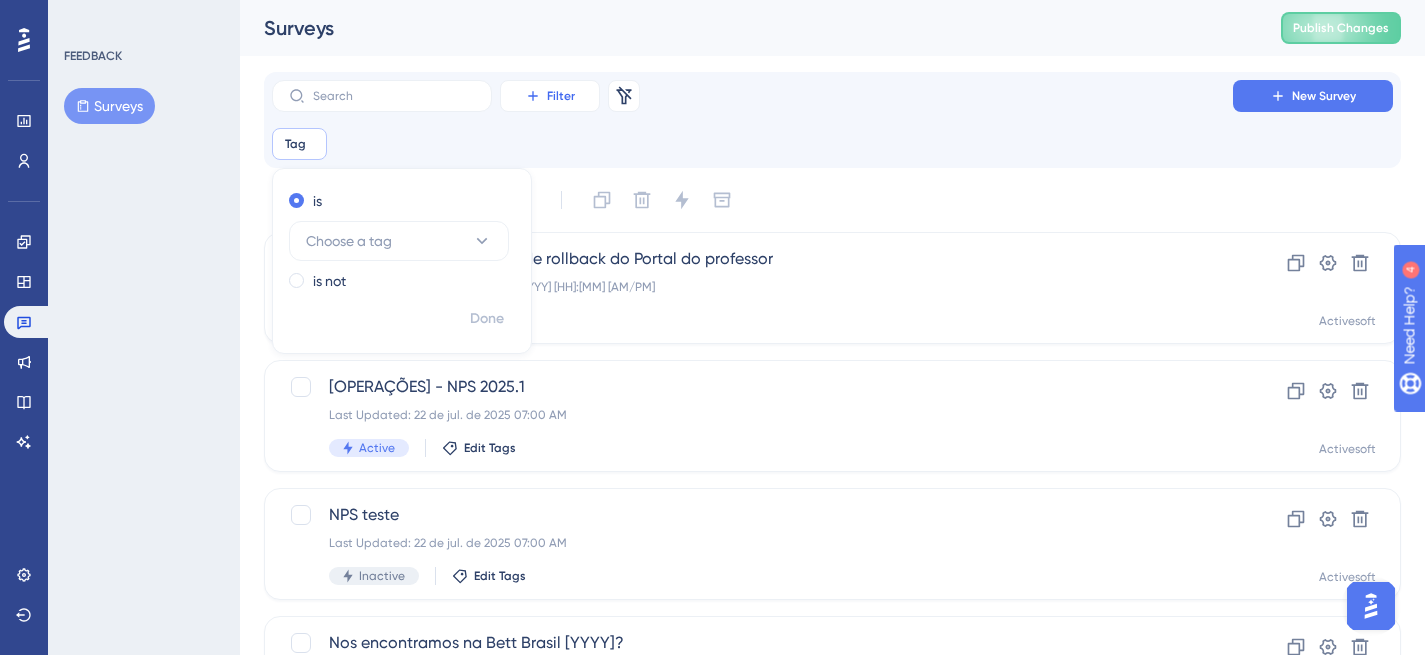 click on "Filter" at bounding box center [550, 96] 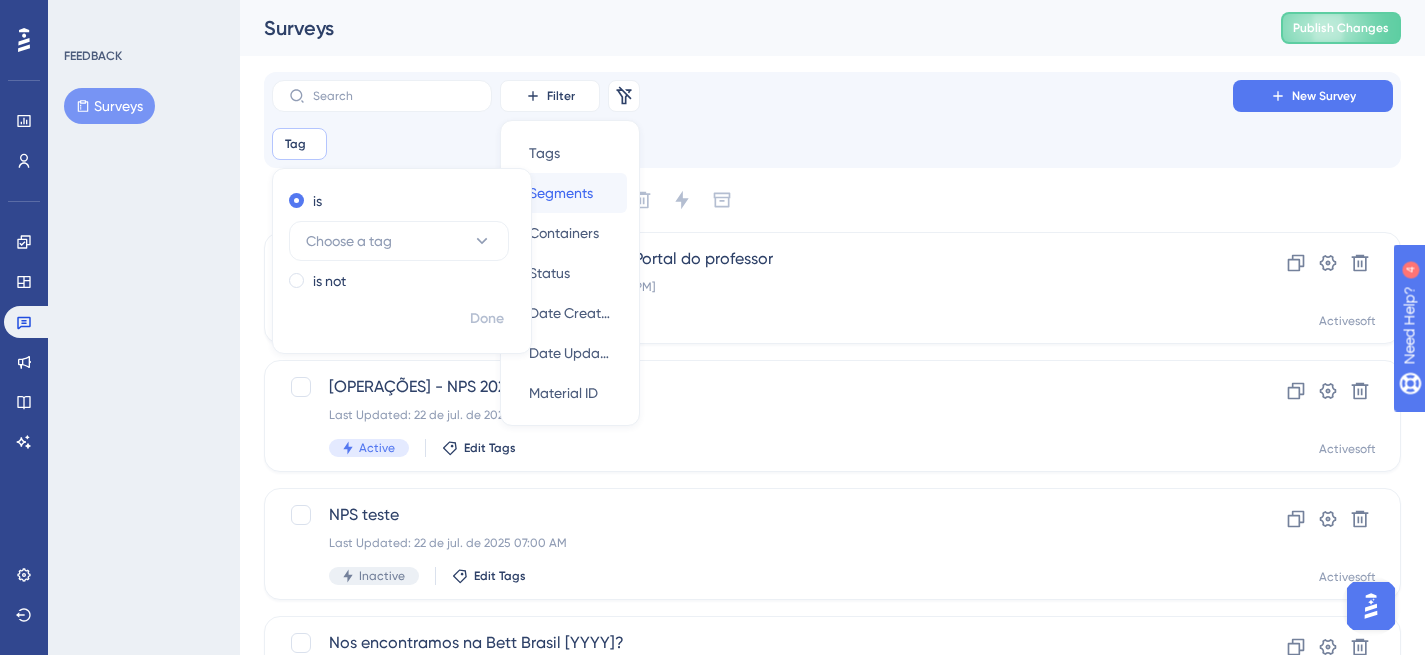 click on "Segments" at bounding box center [561, 193] 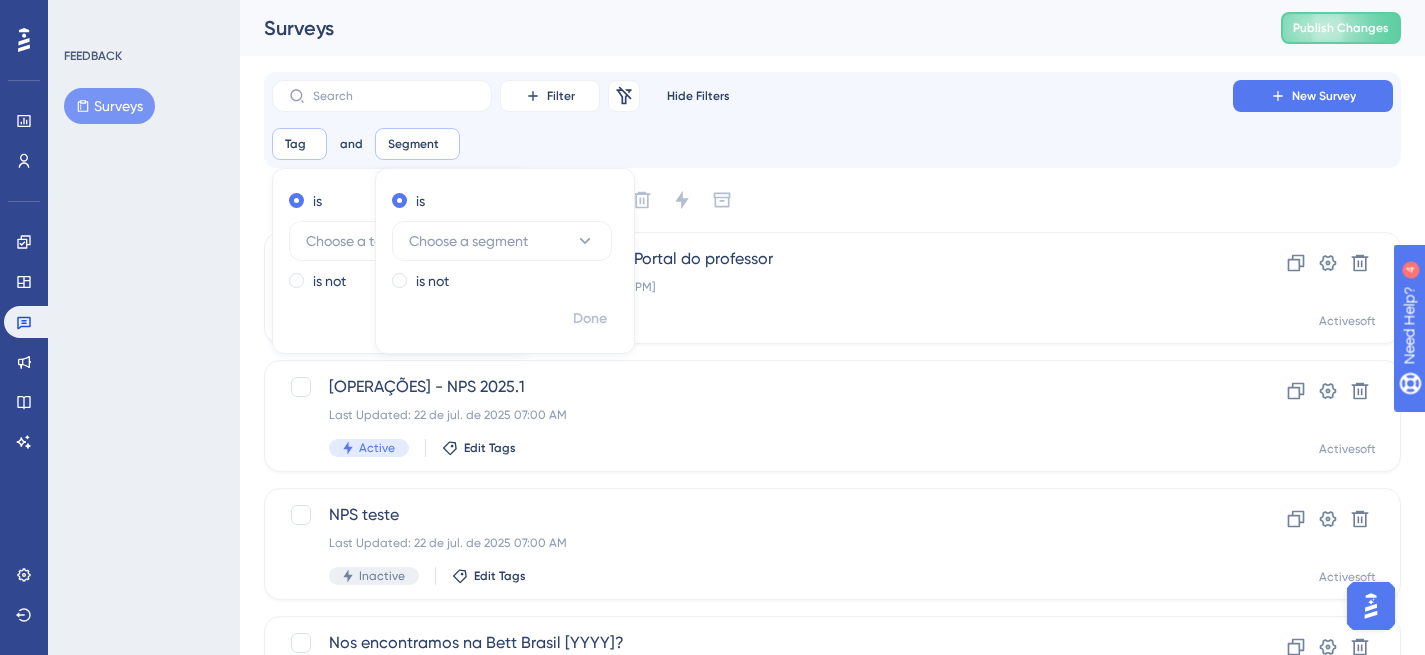 click on "Select All Showing Deselect" at bounding box center (844, 200) 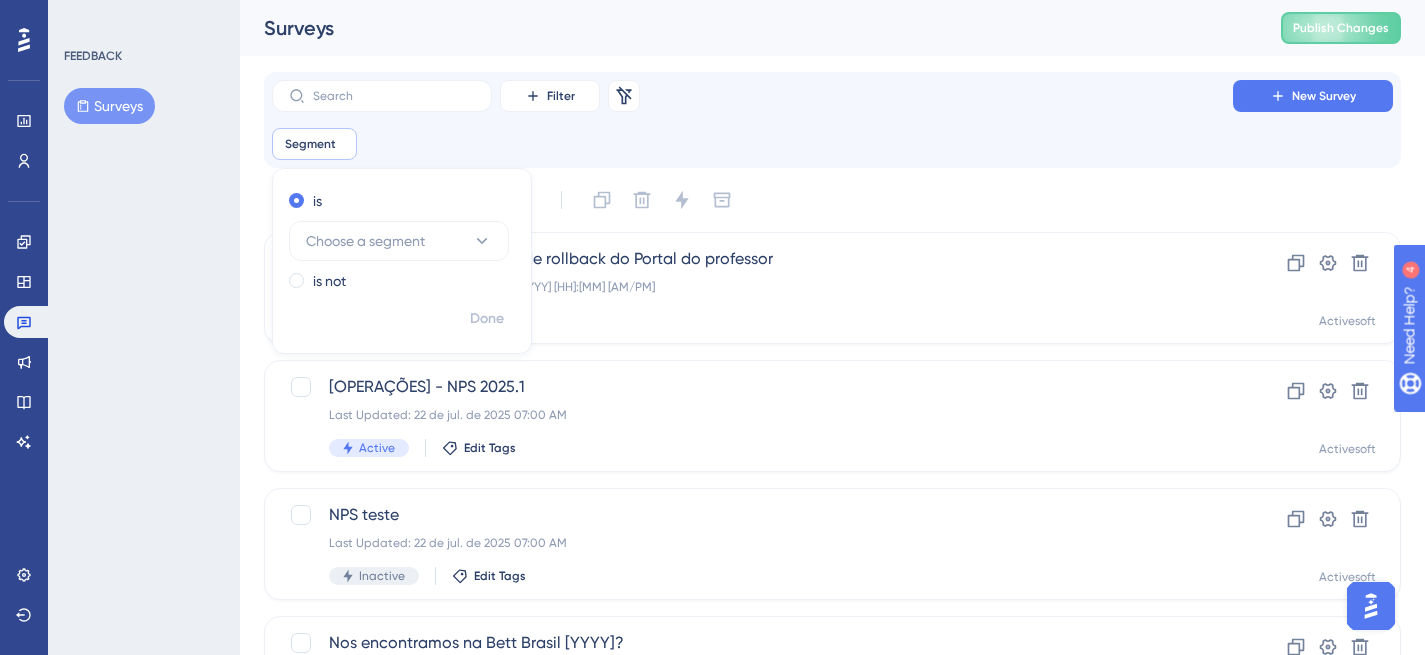 click on "Performance Users Engagement Widgets Feedback Product Updates Knowledge Base AI Assistant Settings Logout FEEDBACK Surveys Surveys Publish Changes Filter Remove Filters New Survey Segment Remove is Choose a segment is not Done Select All Showing Deselect [ACD] Pesquisa de motivo de rollback do Portal do professor Last Updated: [DD] de [MON]. de [YYYY] [HH]:[MM] [AM/PM] Inactive Edit Tags Clone Settings Delete Activesoft [OPERAÇÕES] - NPS [YYYY] Last Updated: [DD] de [MON]. de [YYYY] [HH]:[MM] [AM/PM] Active Edit Tags Clone Settings Delete Activesoft NPS teste Last Updated: [DD] de [MON]. de [YYYY] [HH]:[MM] [AM/PM] Inactive Edit Tags Clone Settings Delete Activesoft Nos encontramos na Bett Brasil [YYYY]? Last Updated: [DD] de [MON]. de [YYYY] [HH]:[MM] [AM/PM] Inactive Edit Tags Clone Settings Delete Activesoft [Squad DS] Pesquisa de motivo de rollback do Novo menu Last Updated: [DD] de [MON]. de [YYYY] [HH]:[MM] [AM/PM] Inactive Edit Tags Onboard Clone Settings Delete Activesoft FNC | Cobrança Registrada Last Updated: [DD] de [MON]. de [YYYY] [HH]:[MM] [AM/PM] Inactive Edit Tags Clone Settings" at bounding box center [832, 784] 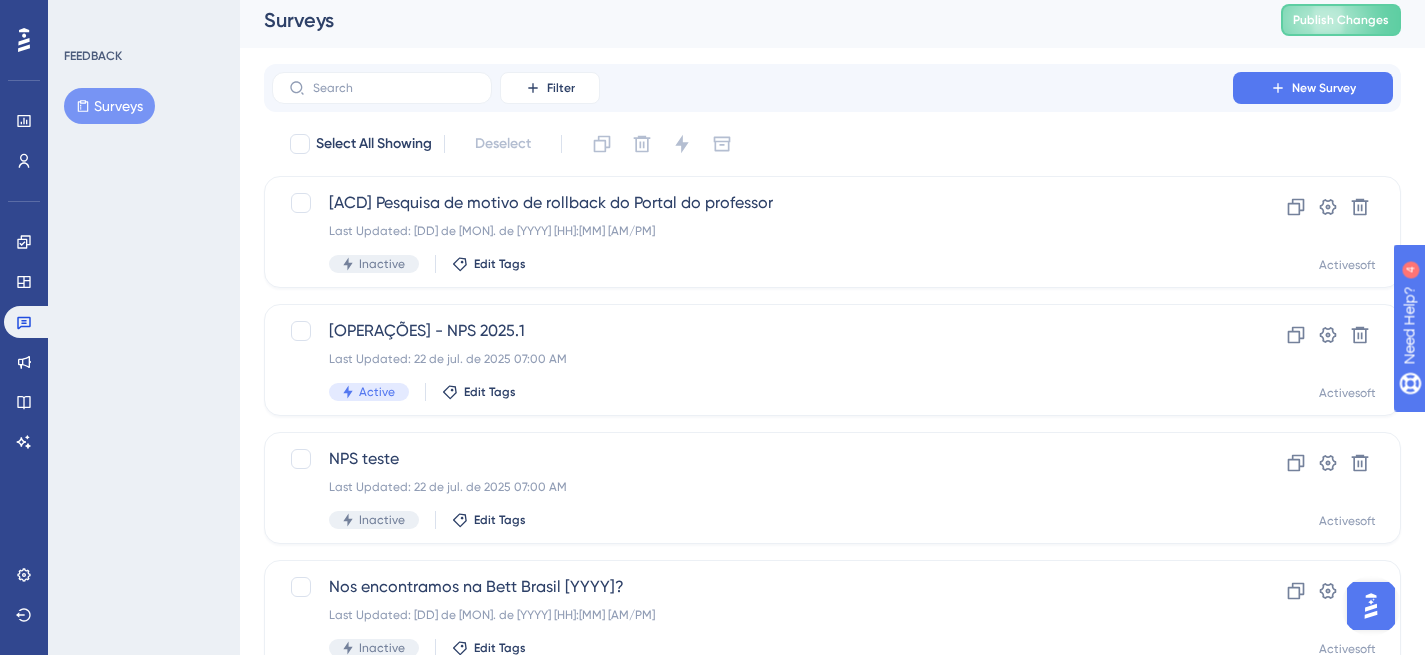 scroll, scrollTop: 4, scrollLeft: 0, axis: vertical 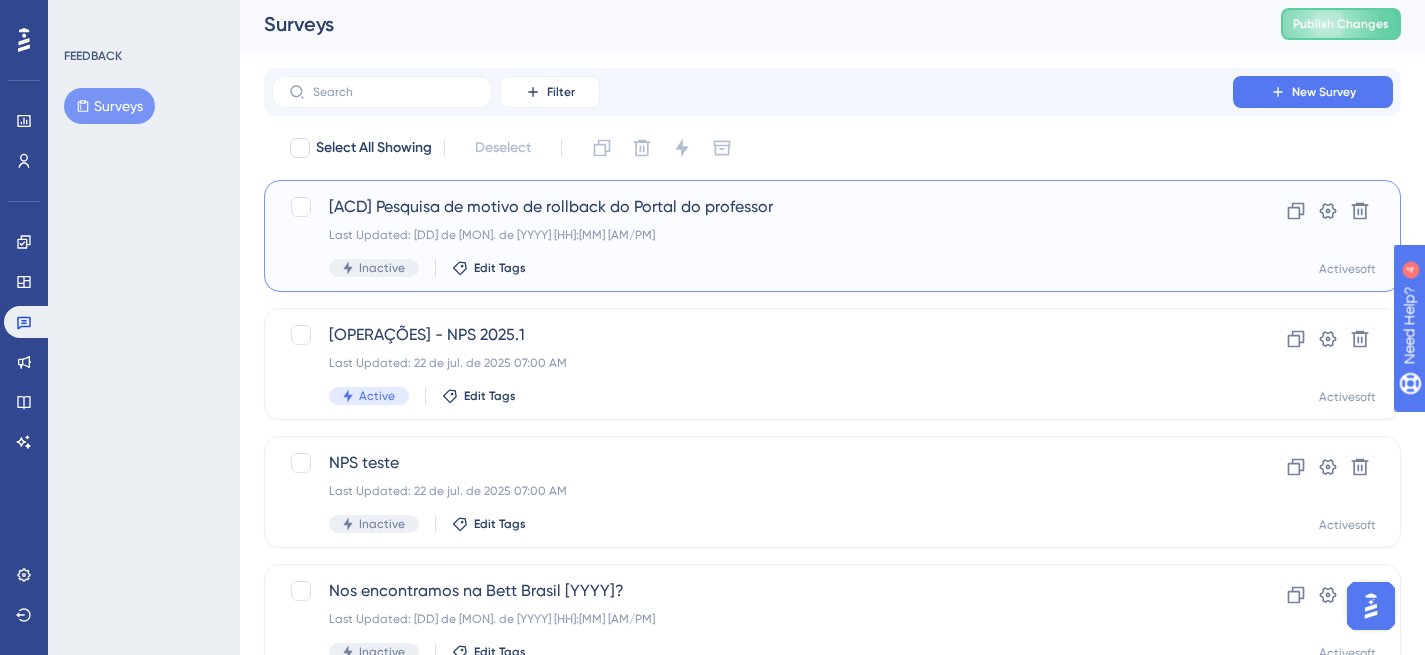 click on "[ACD] Pesquisa de motivo de rollback do Portal do professor" at bounding box center [752, 207] 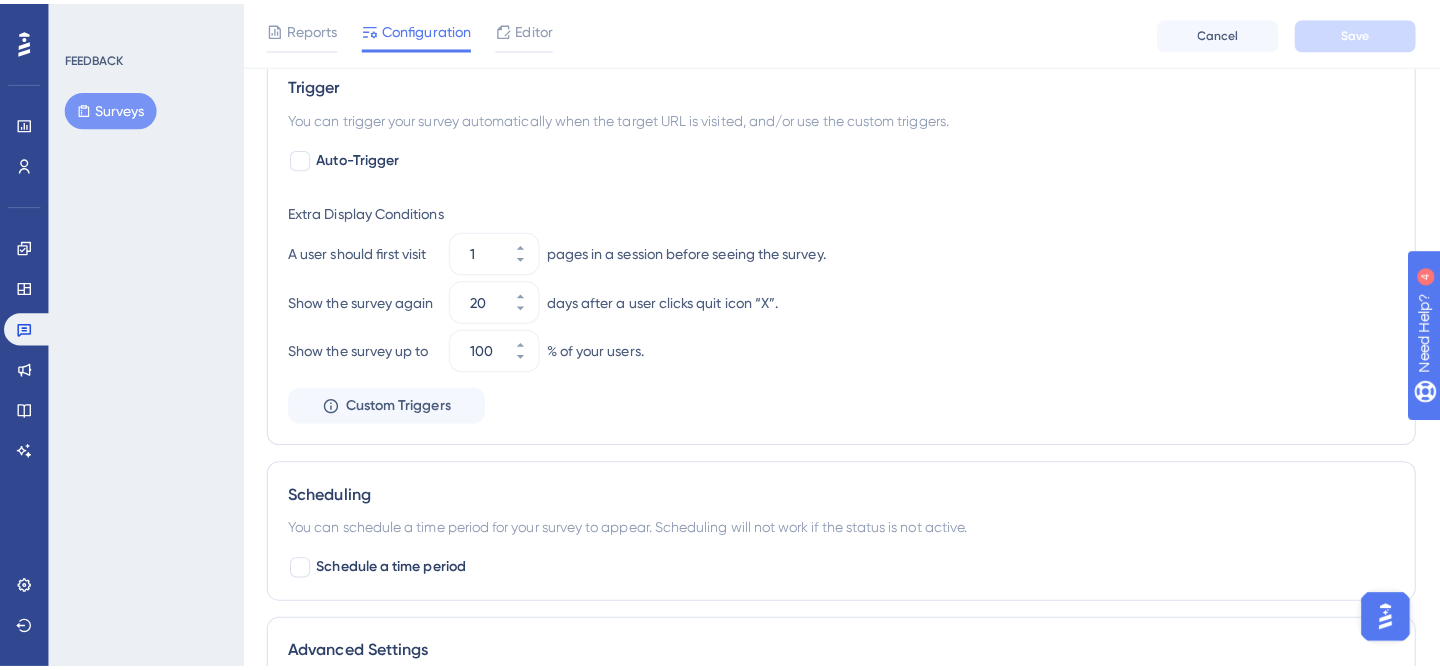 scroll, scrollTop: 0, scrollLeft: 0, axis: both 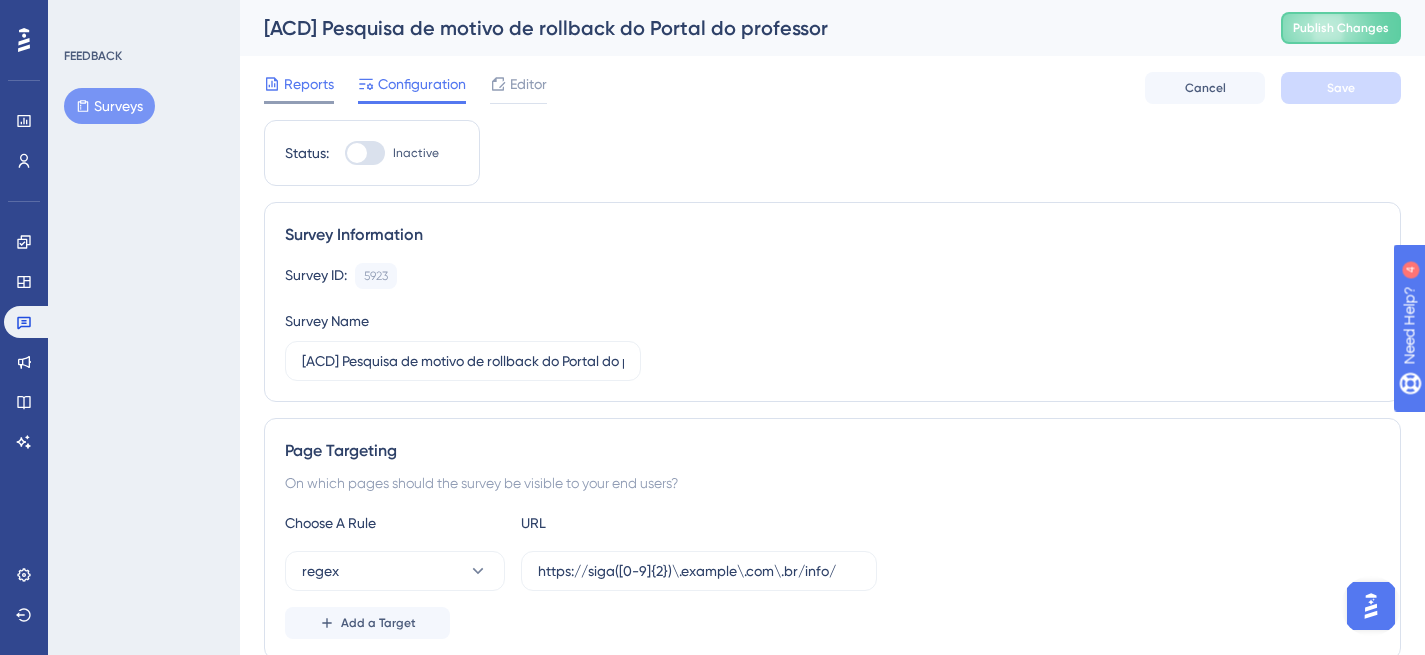 click on "Reports" at bounding box center (309, 84) 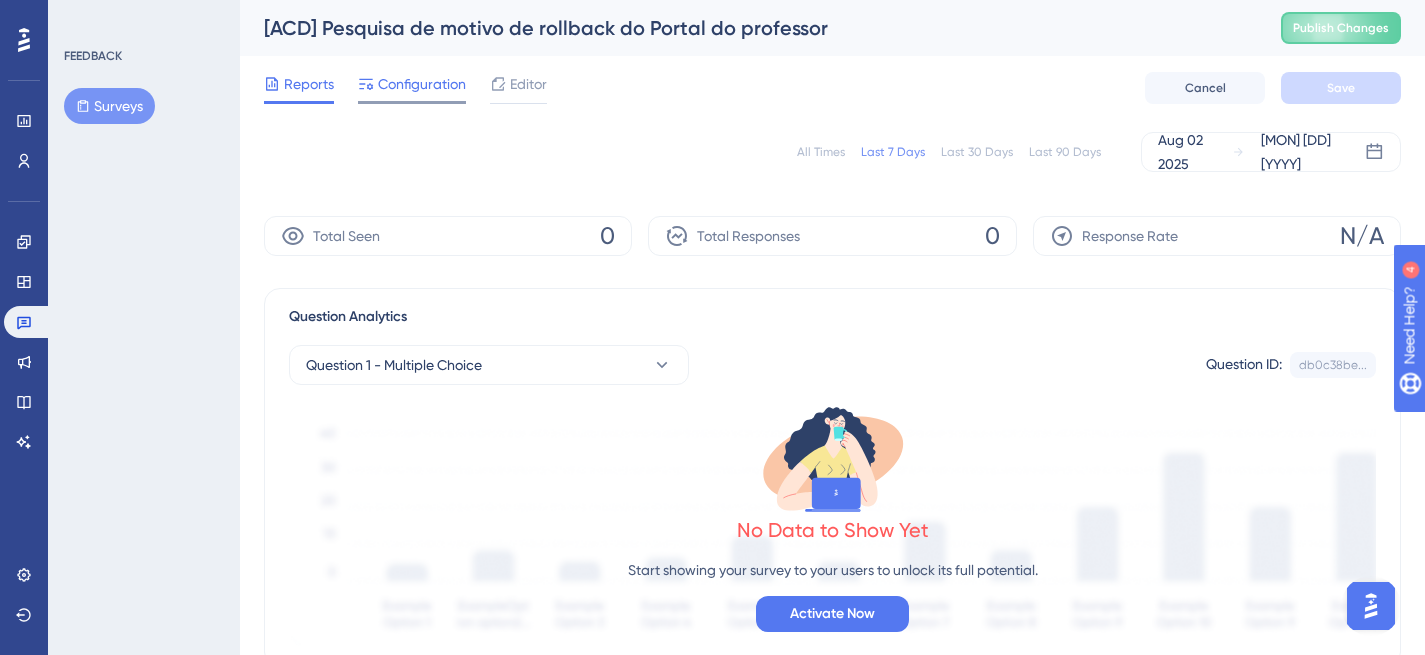 click on "Configuration" at bounding box center (422, 84) 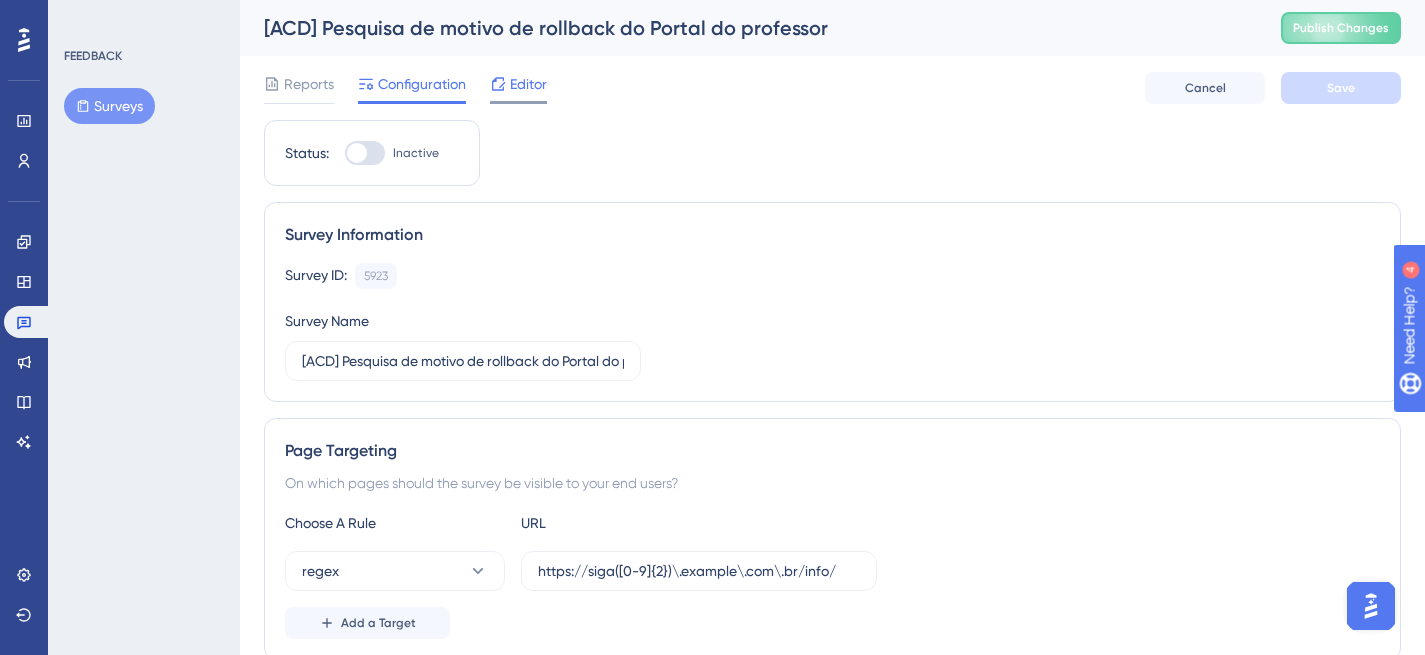 click on "Editor" at bounding box center [528, 84] 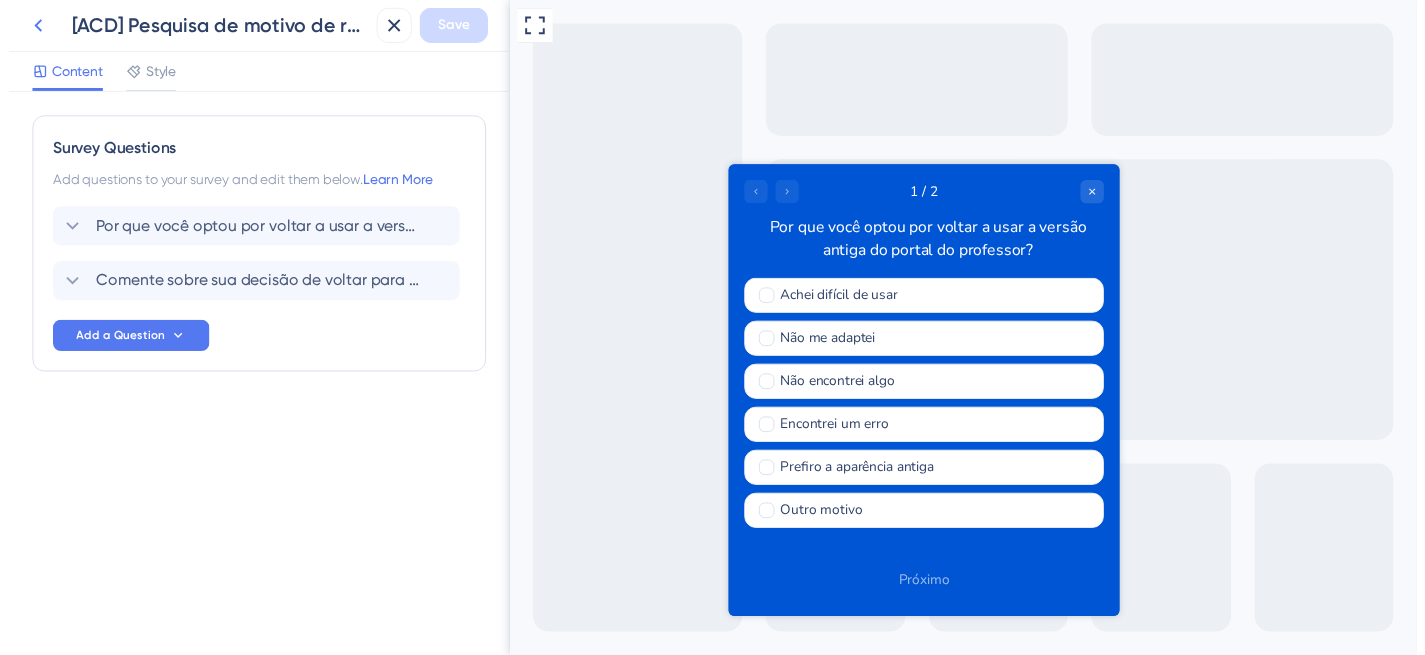 scroll, scrollTop: 0, scrollLeft: 0, axis: both 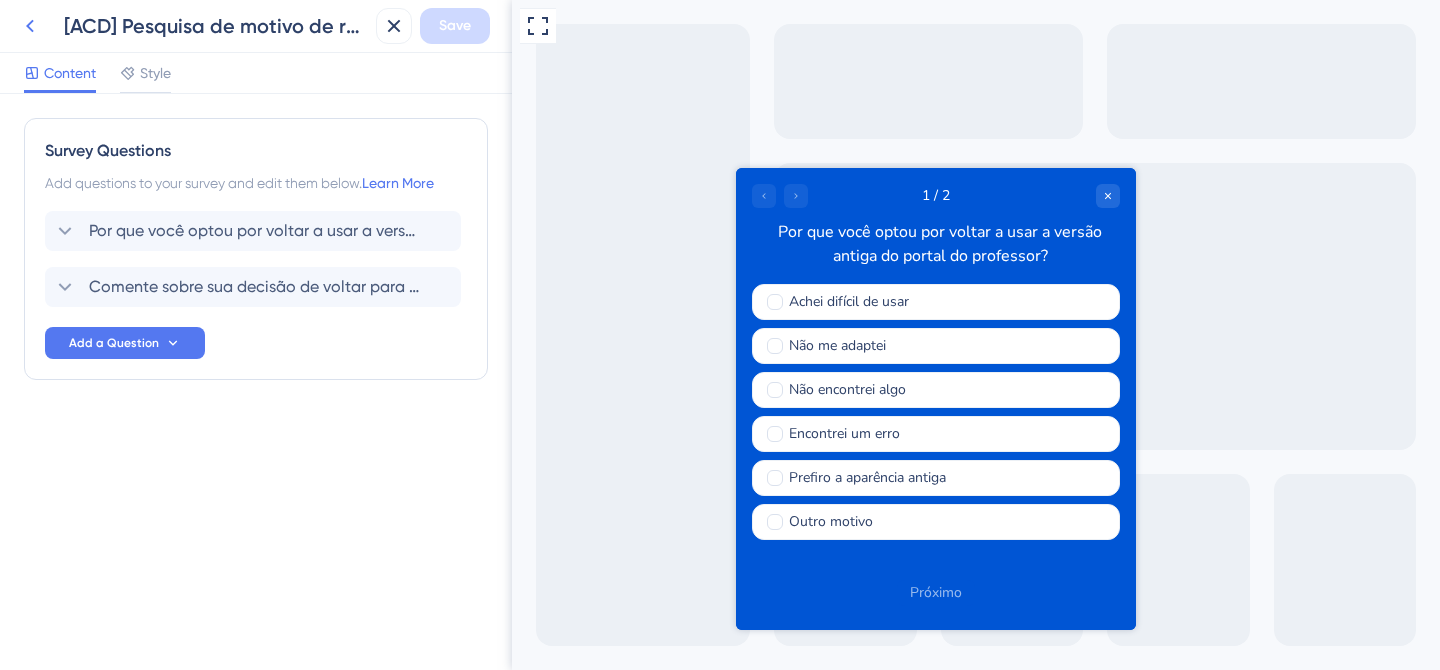click 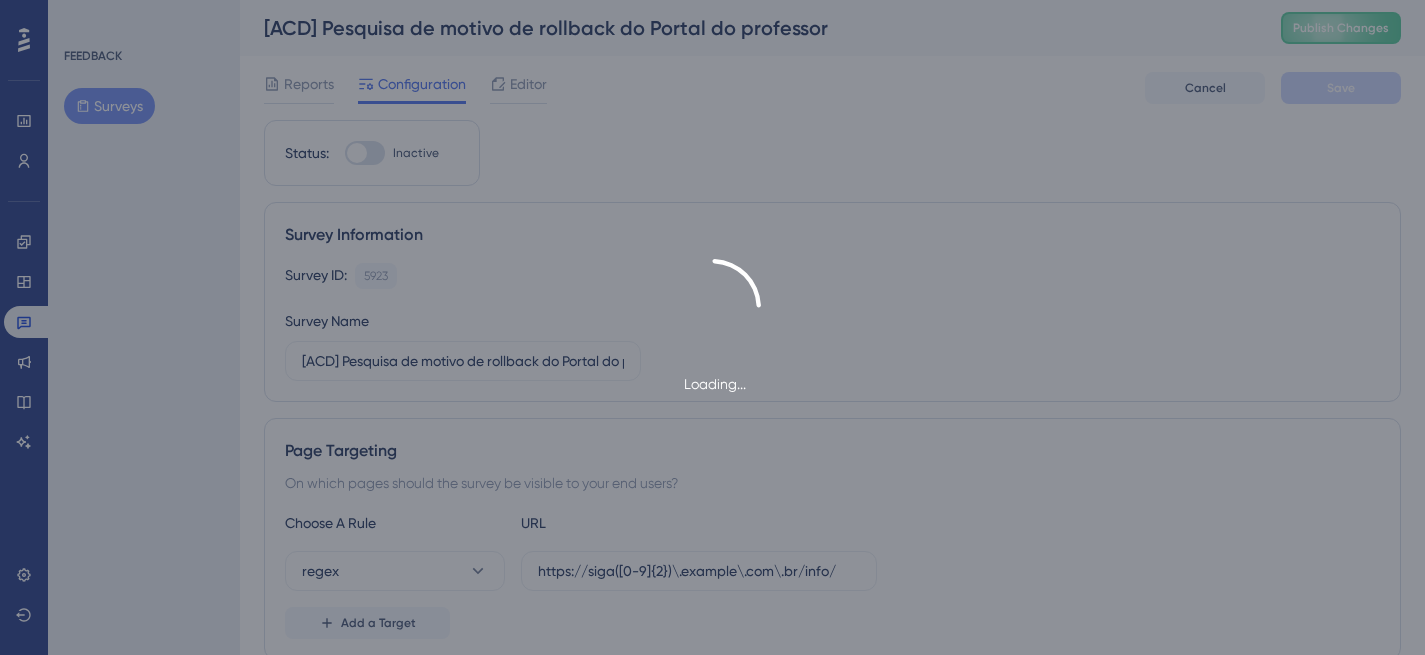 scroll, scrollTop: 0, scrollLeft: 0, axis: both 